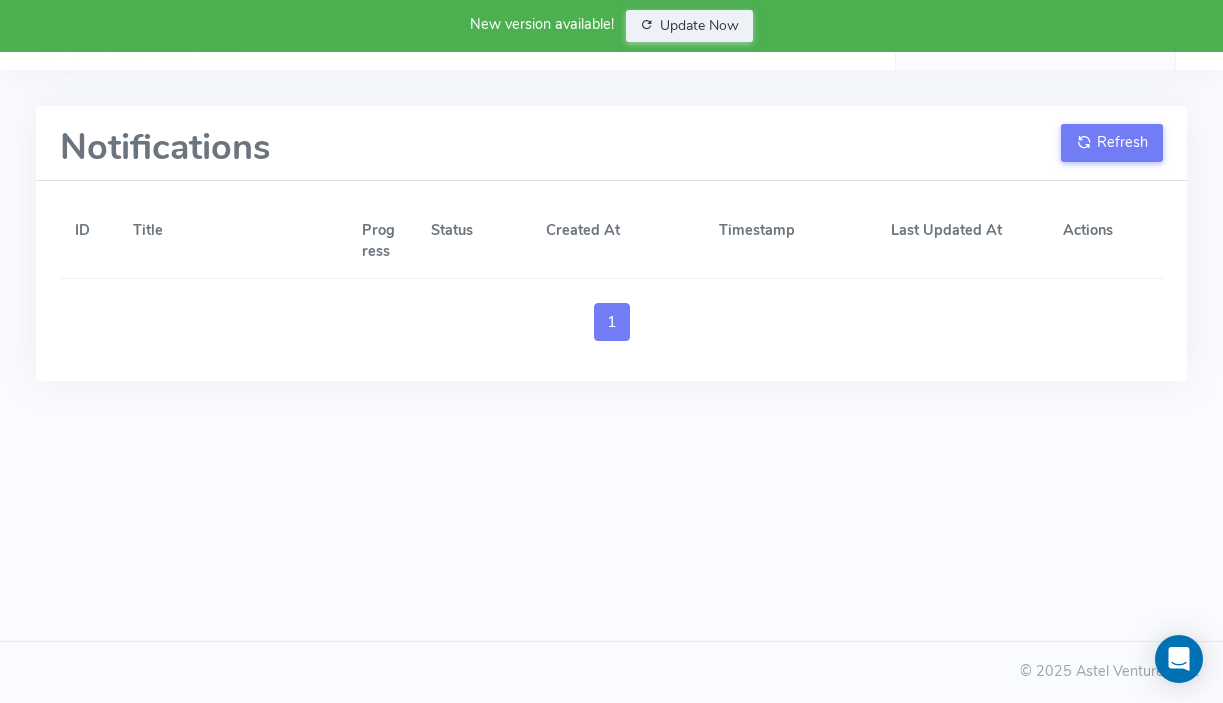 scroll, scrollTop: 0, scrollLeft: 0, axis: both 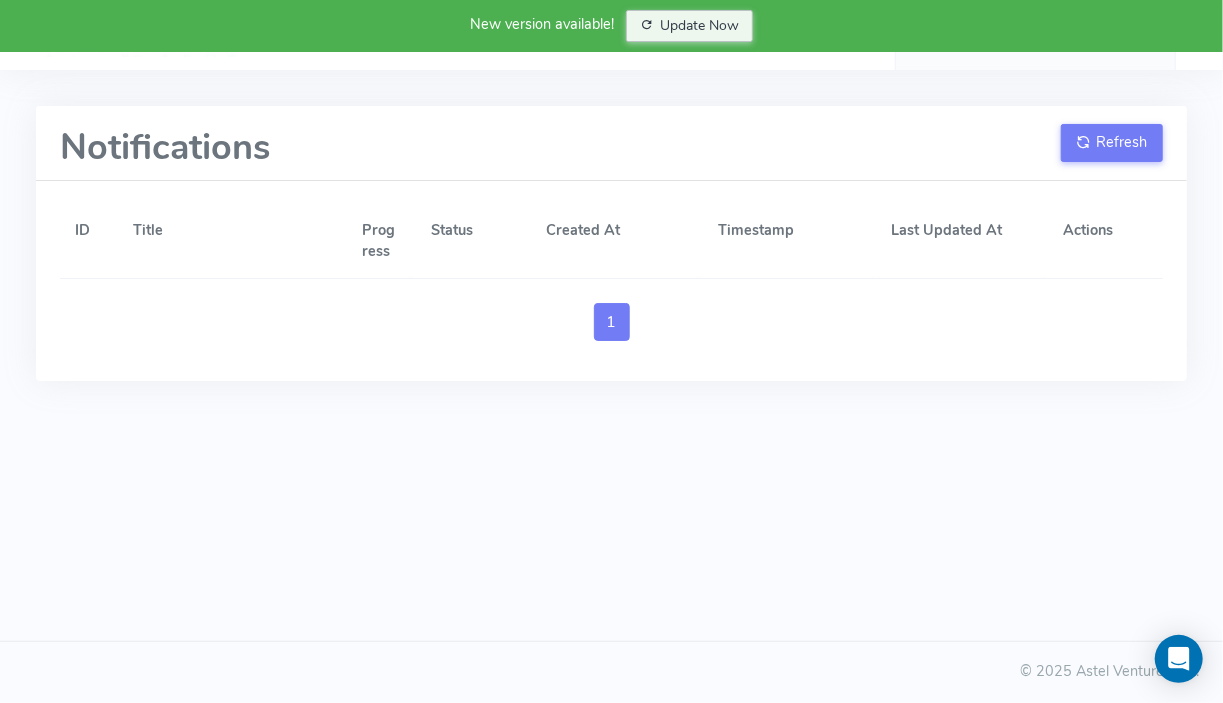 click on "Update Now" at bounding box center (689, 26) 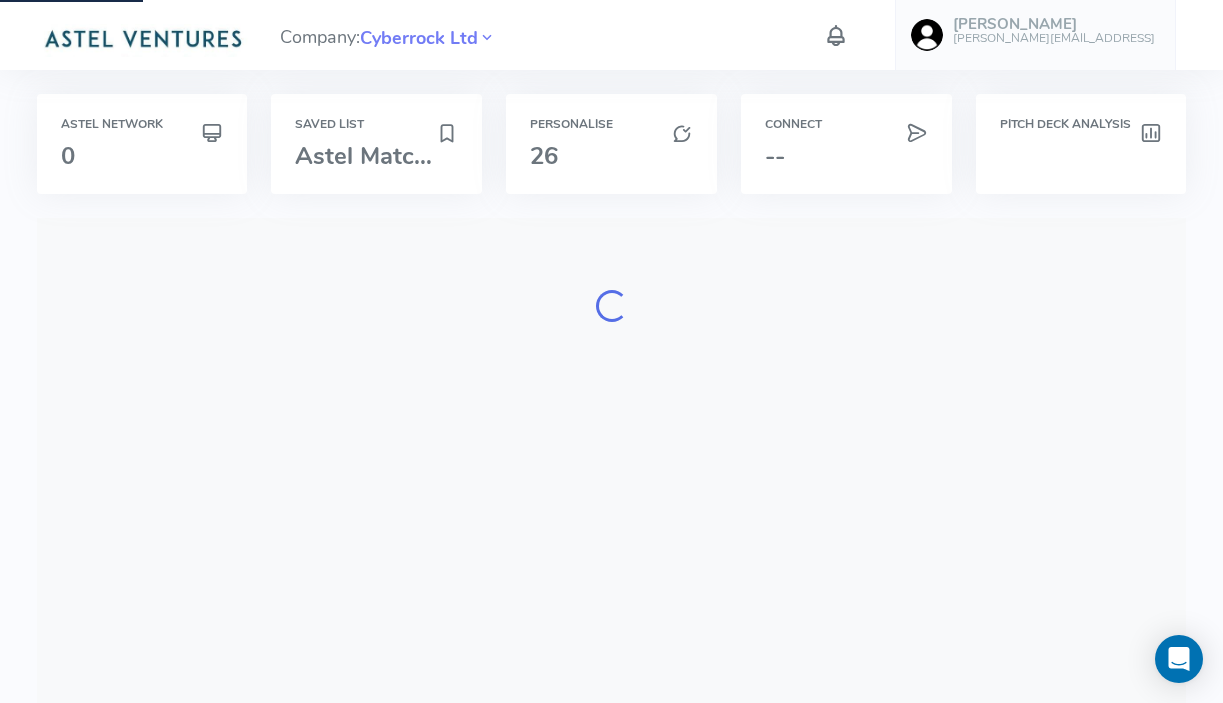 scroll, scrollTop: 0, scrollLeft: 0, axis: both 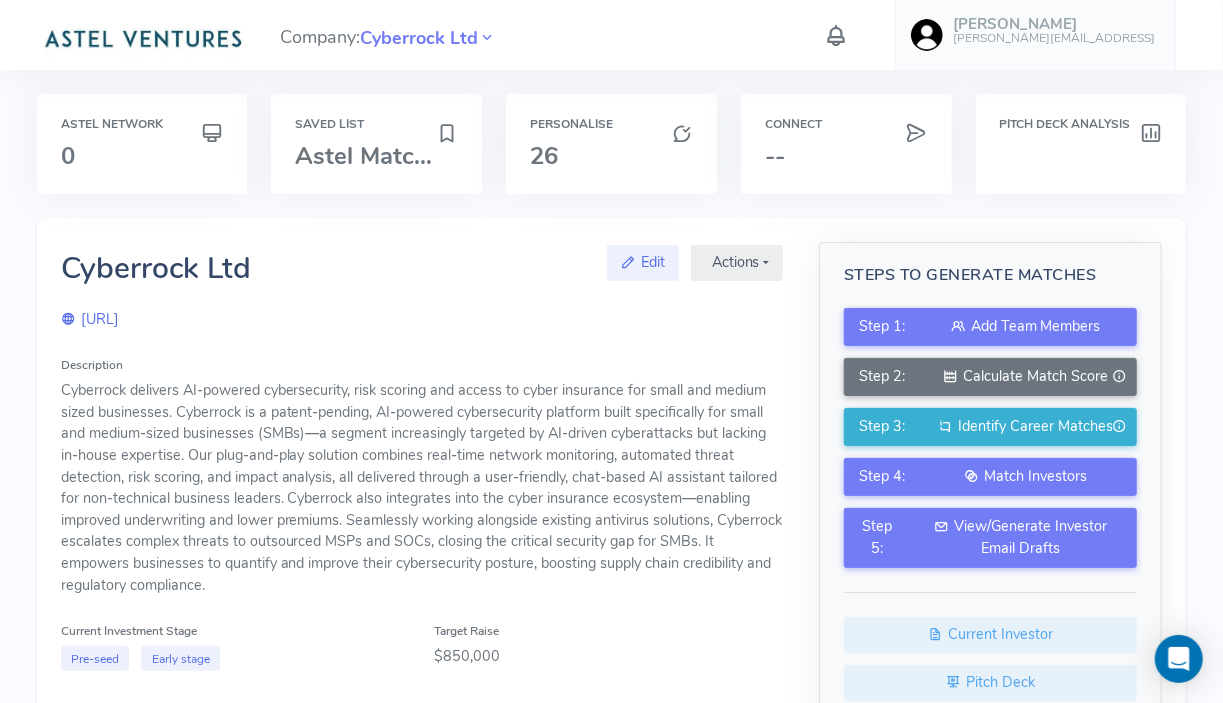 click at bounding box center (836, 35) 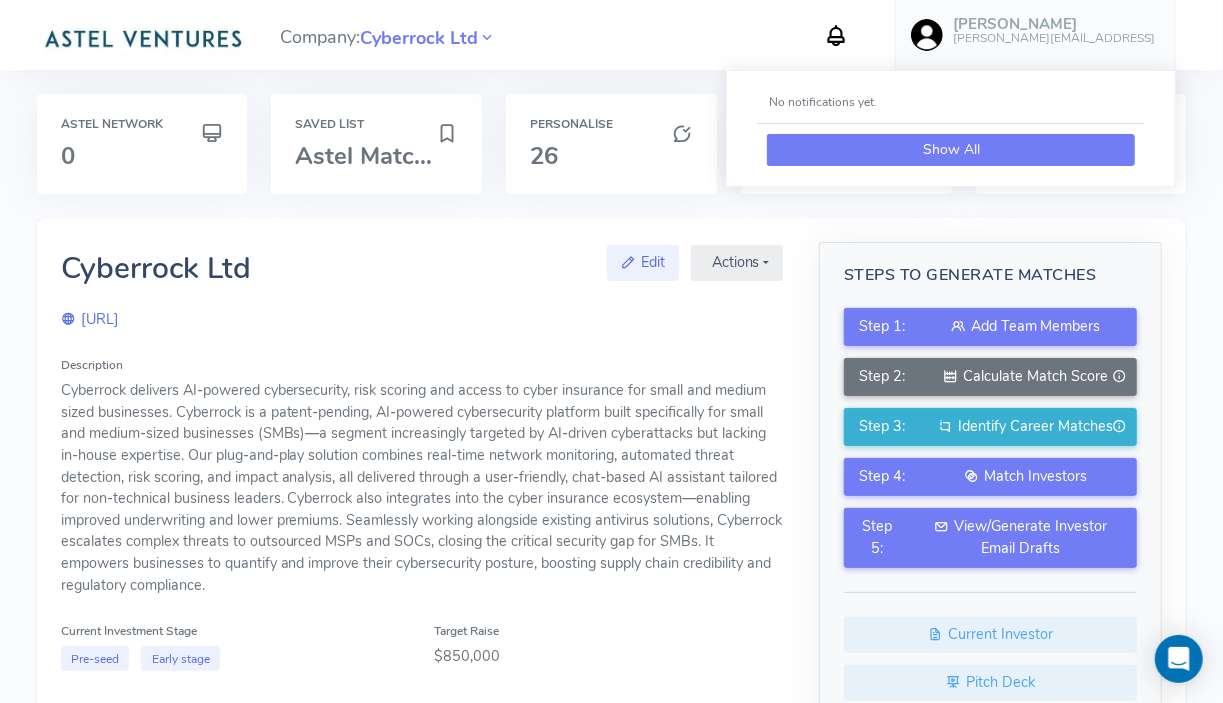 click on "Show All" at bounding box center [951, 150] 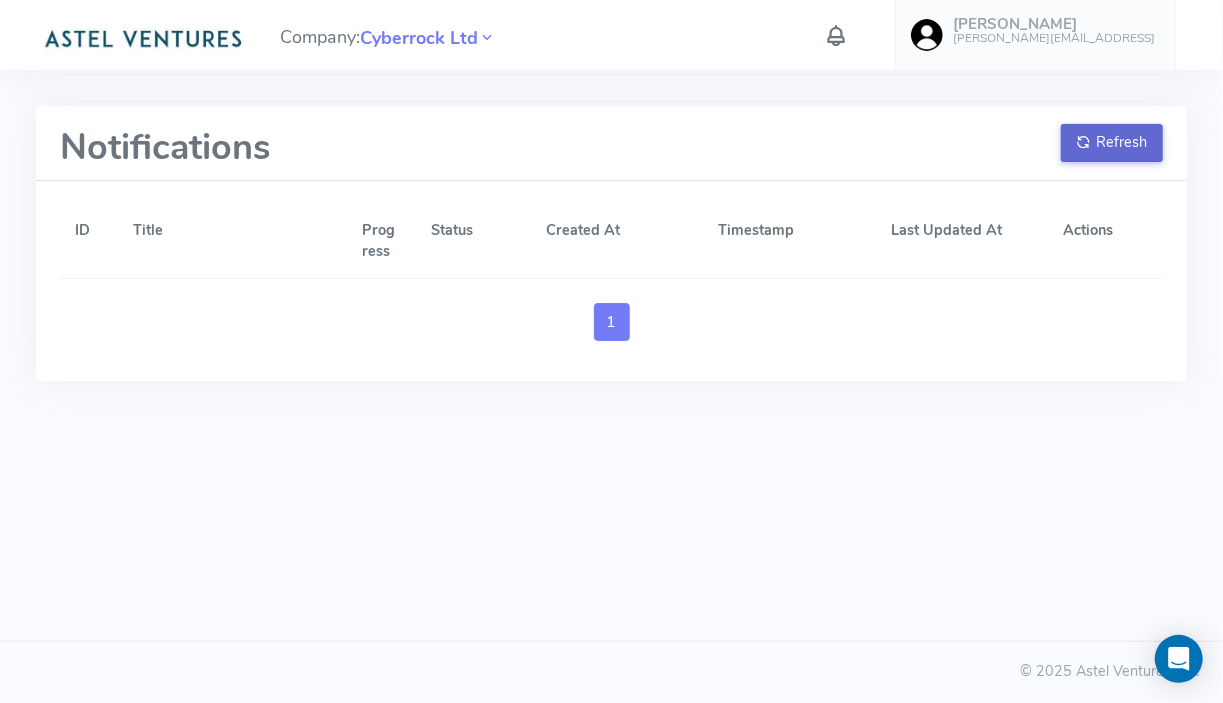 click on "Refresh" at bounding box center [1112, 143] 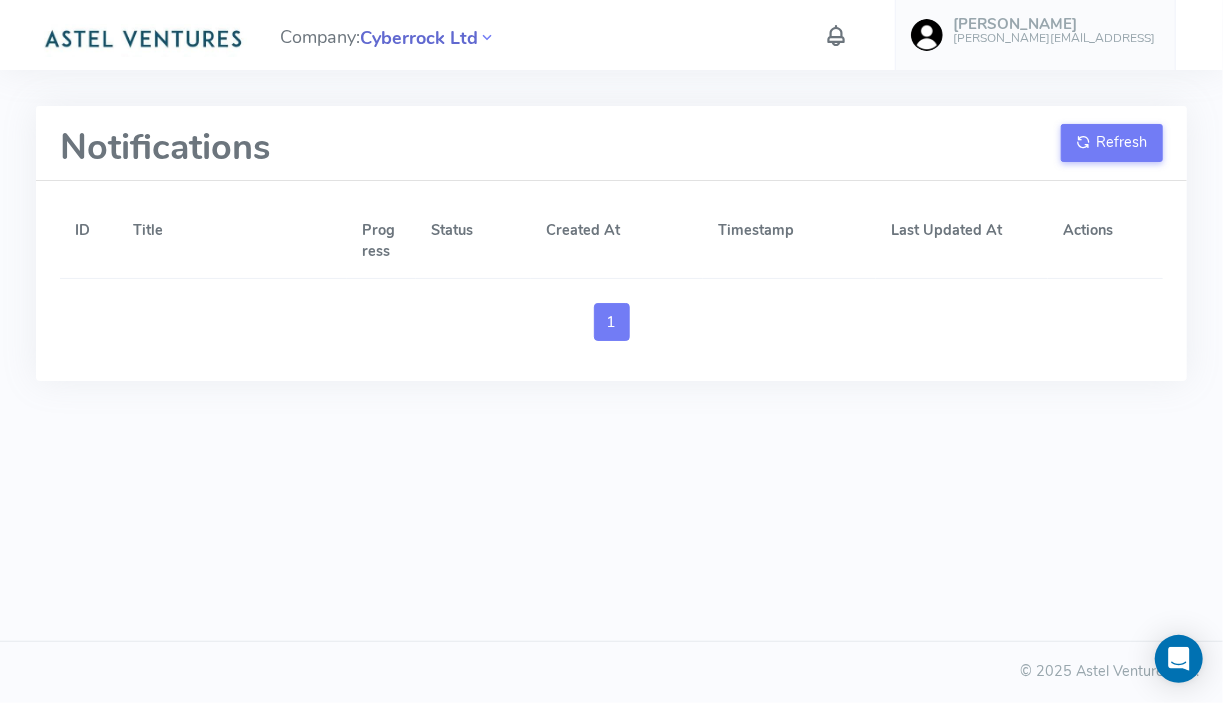 click on "Cyberrock Ltd" at bounding box center (419, 38) 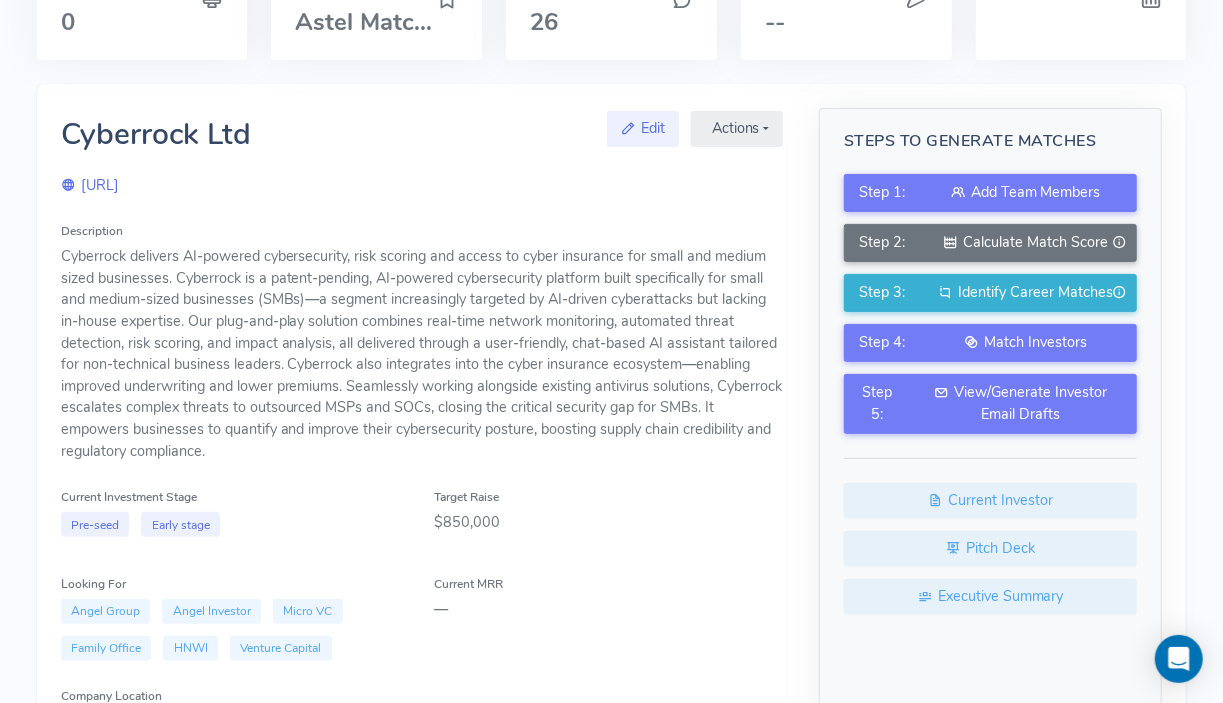 scroll, scrollTop: 216, scrollLeft: 0, axis: vertical 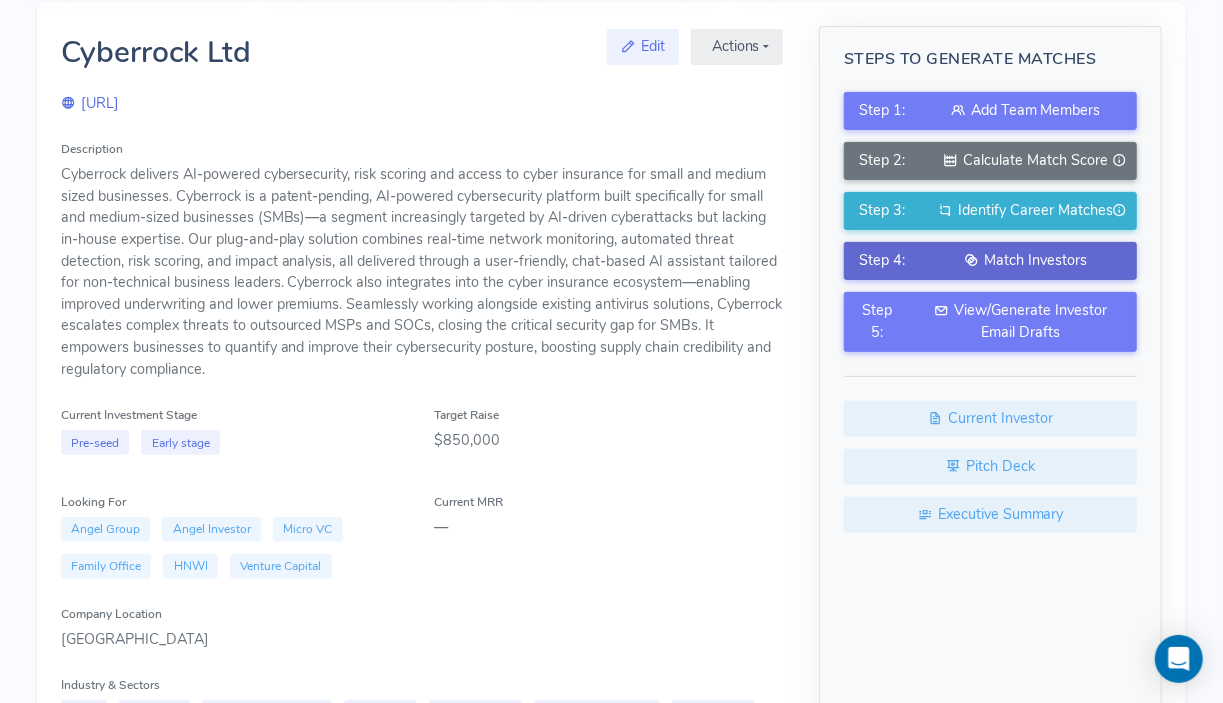 click at bounding box center (971, 260) 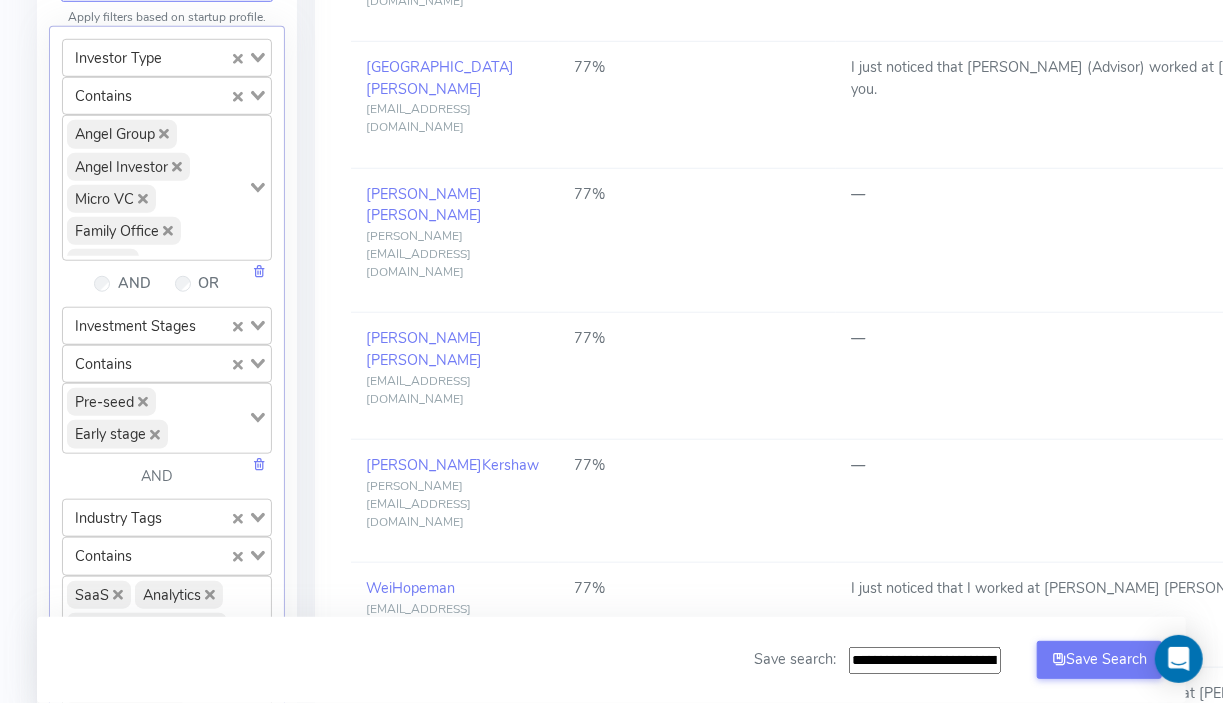 scroll, scrollTop: 0, scrollLeft: 0, axis: both 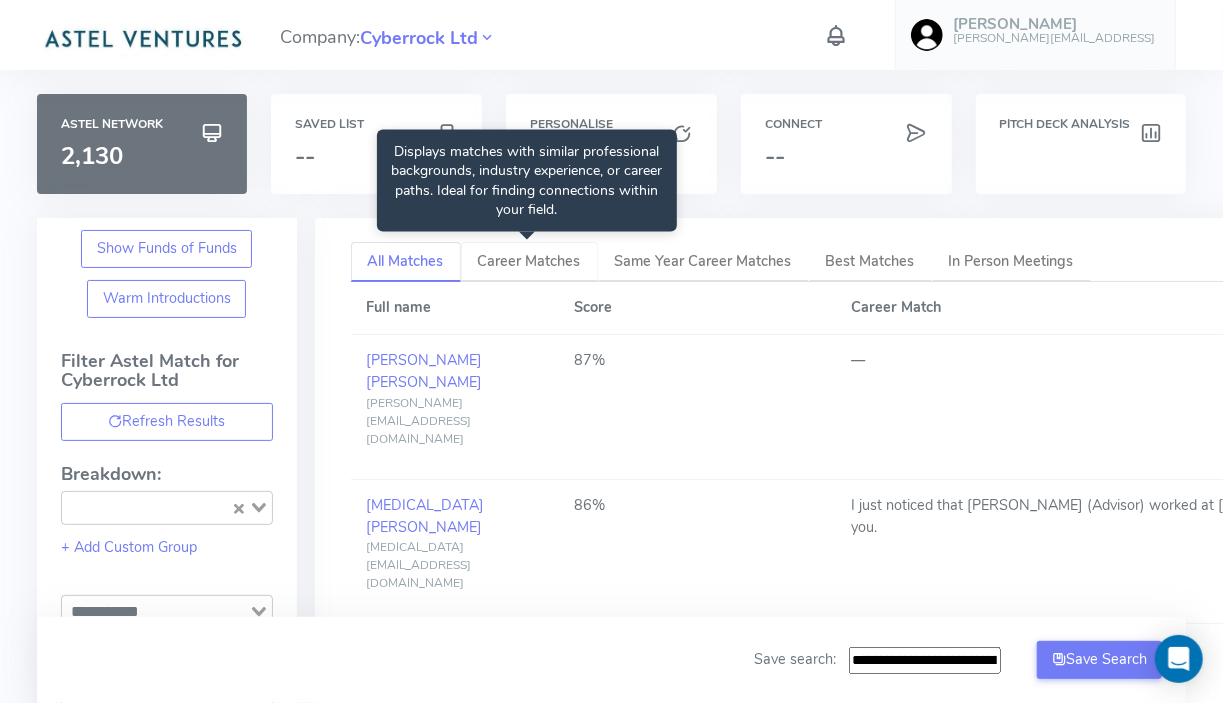 click on "Career Matches" at bounding box center [529, 261] 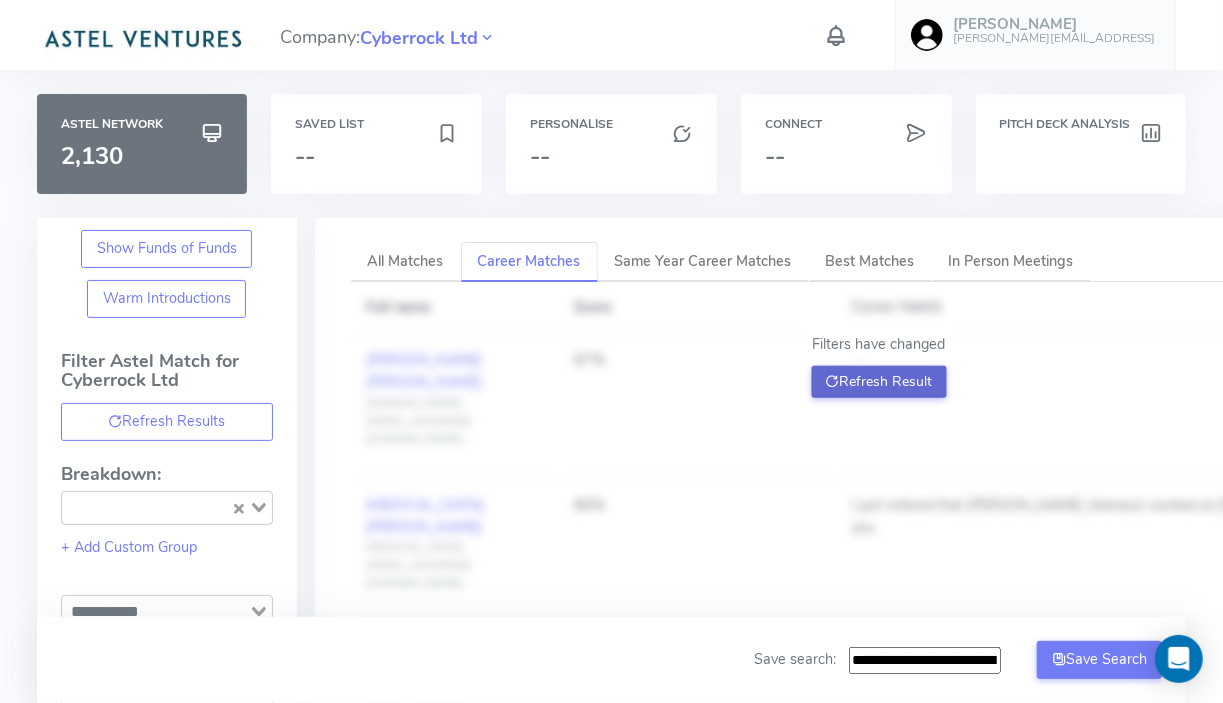 click on "Refresh Result" 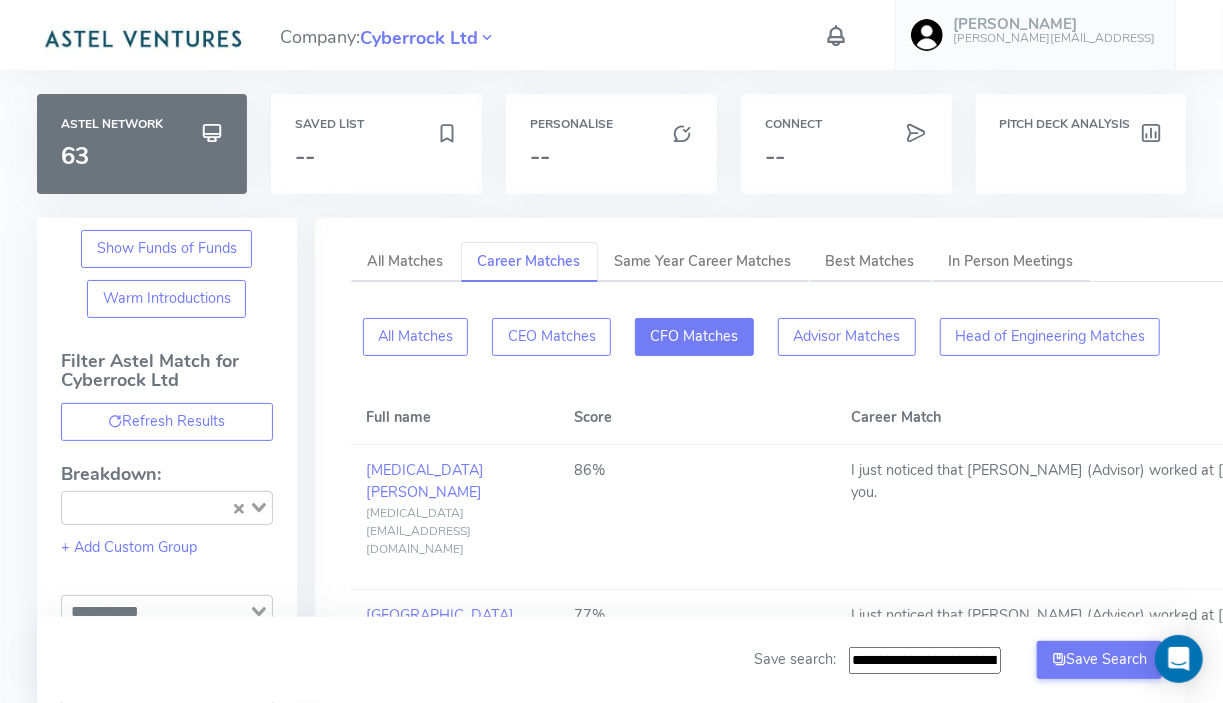 click on "CFO Matches" 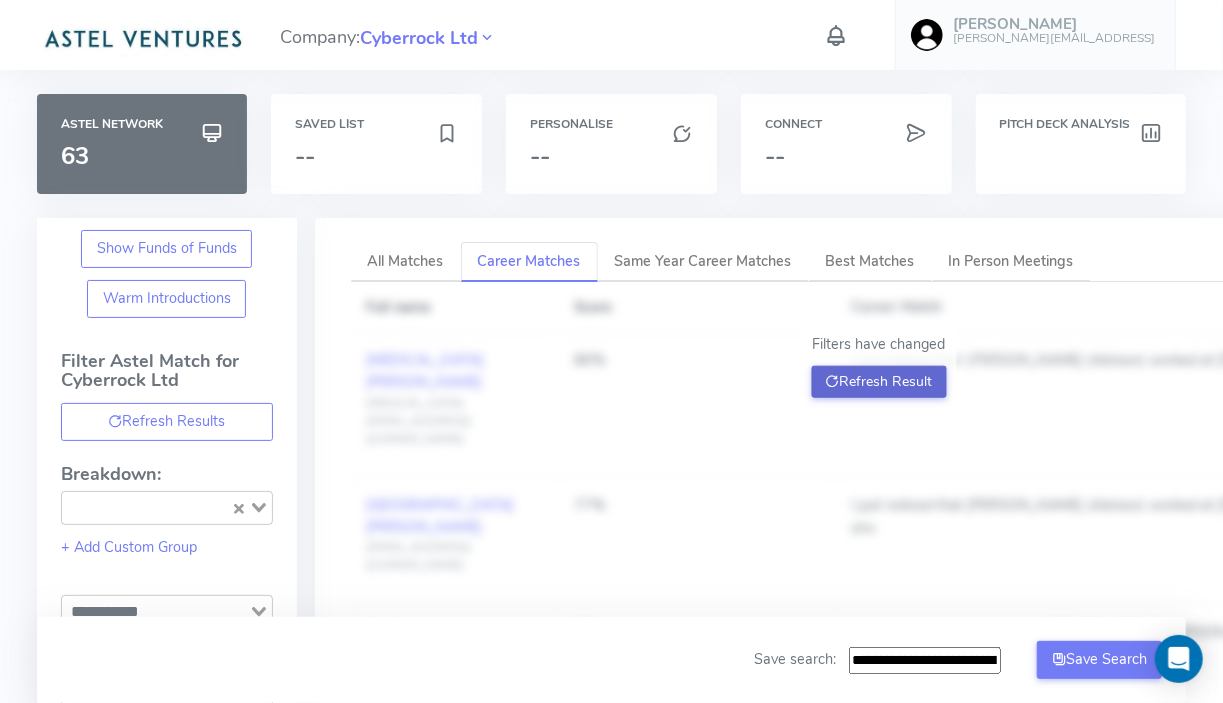 click on "Refresh Result" 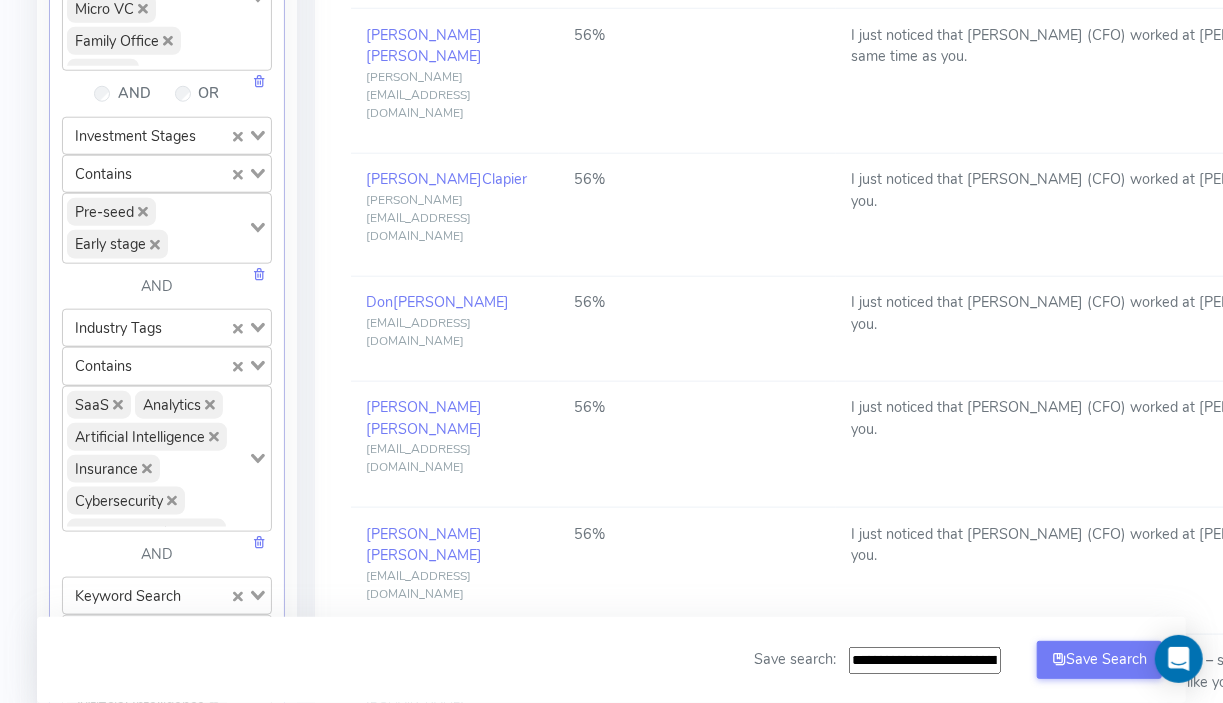 scroll, scrollTop: 921, scrollLeft: 0, axis: vertical 